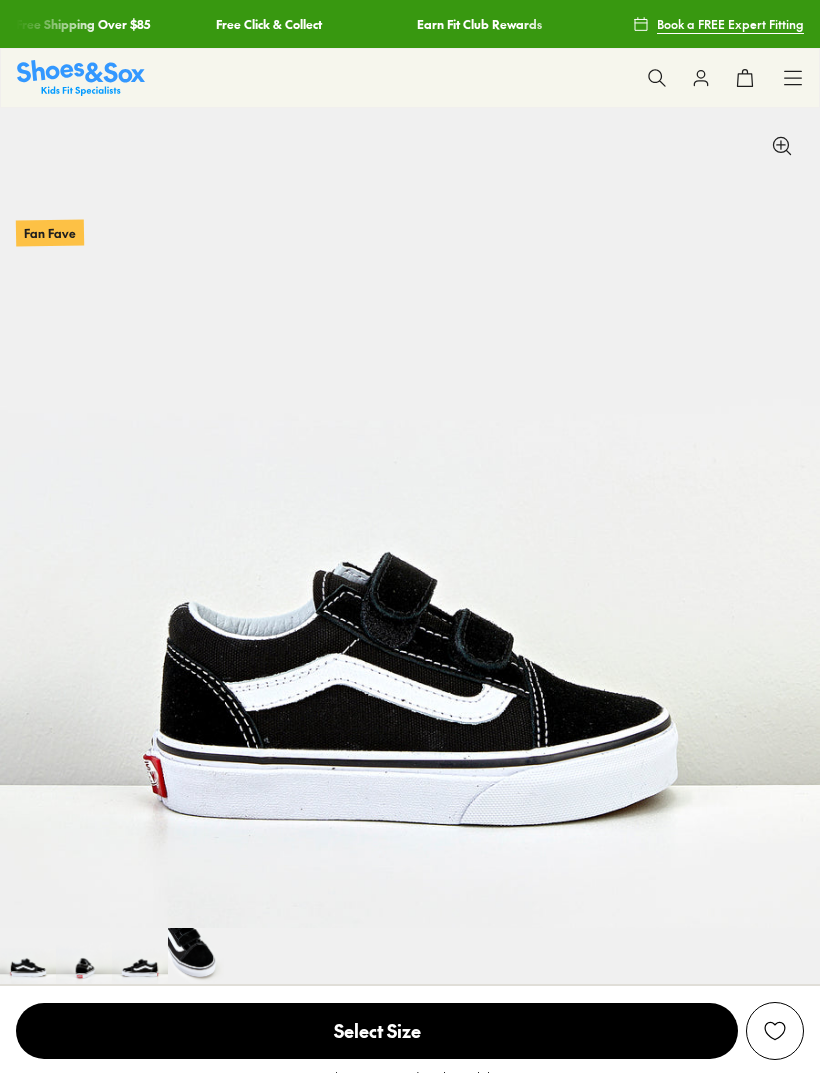 select on "*" 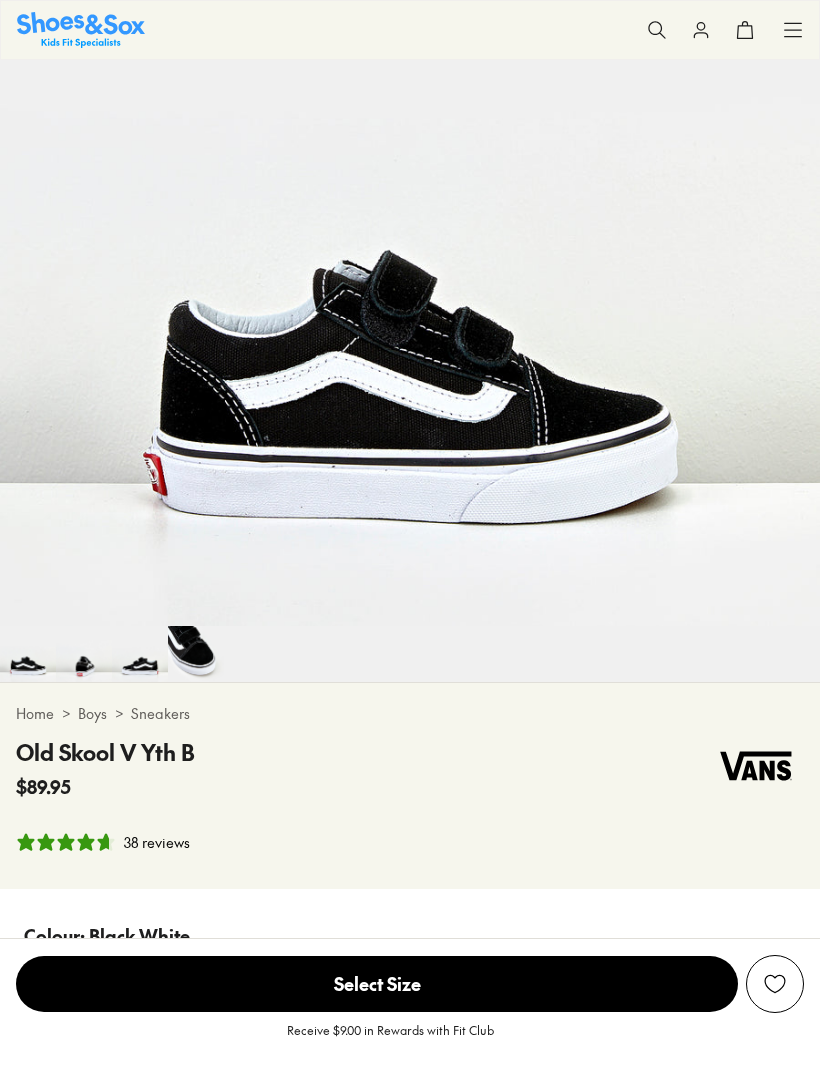 scroll, scrollTop: 0, scrollLeft: 0, axis: both 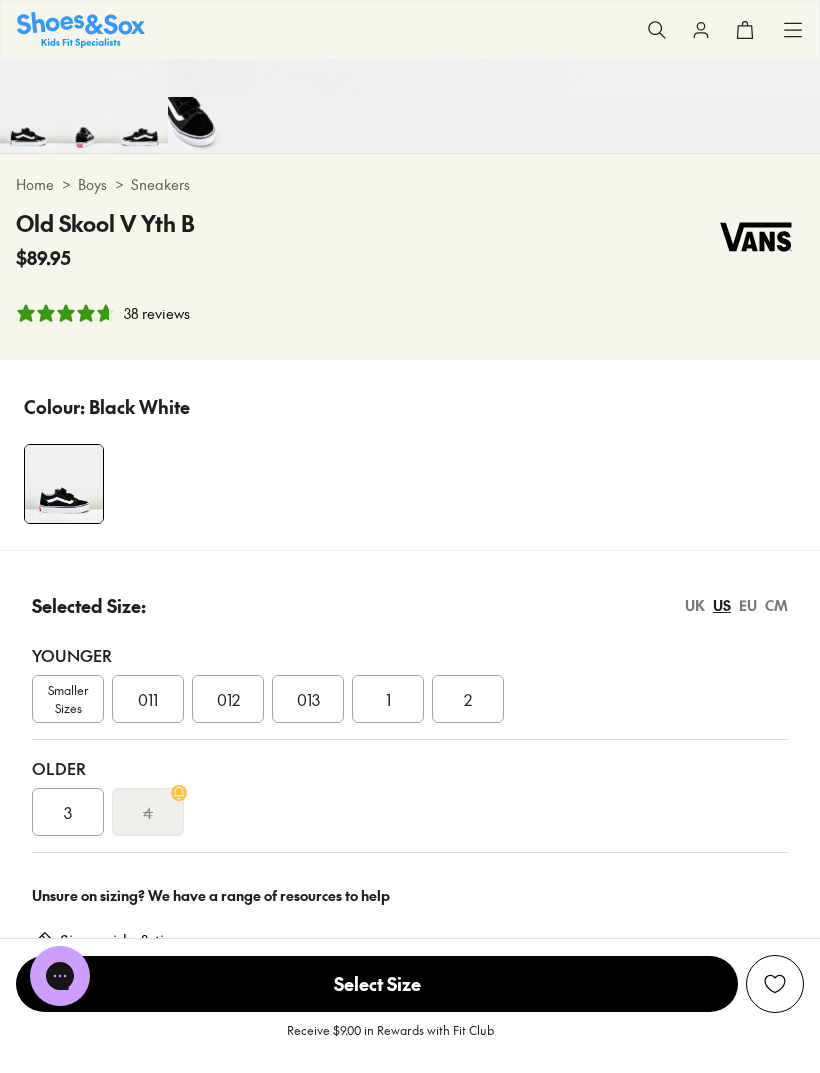 click on "011" at bounding box center [148, 699] 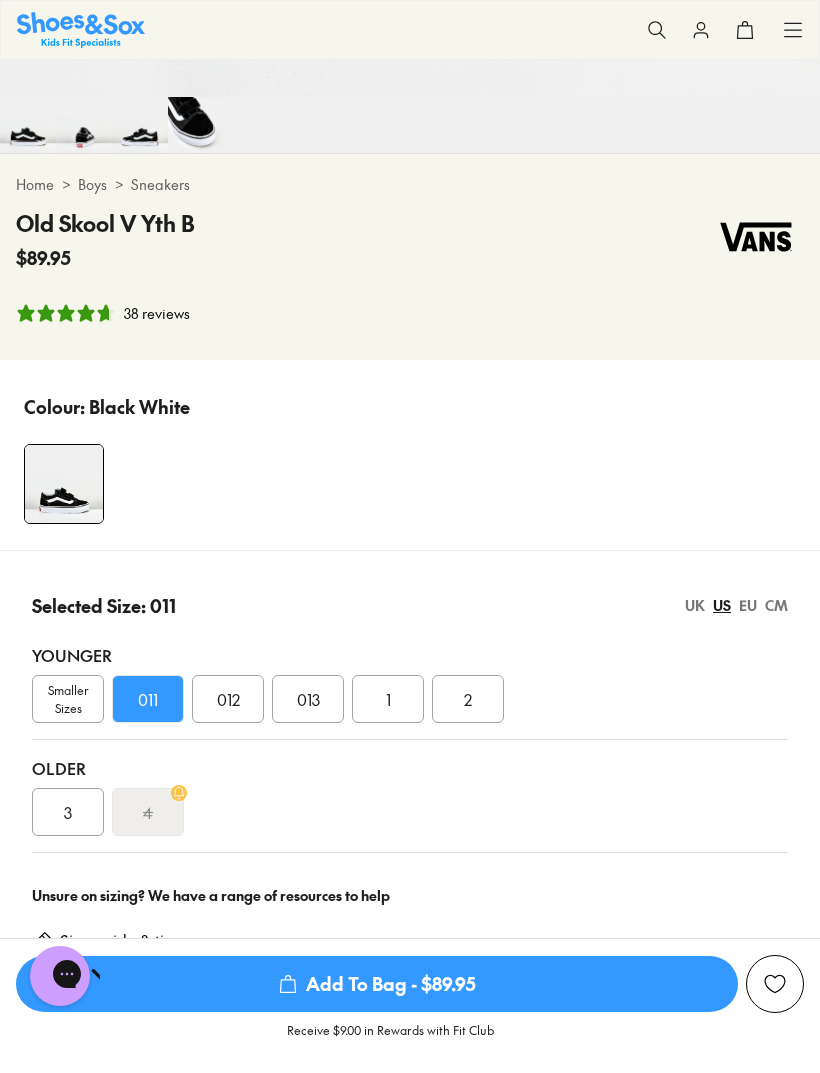 click on "Older 3 4" at bounding box center [410, 796] 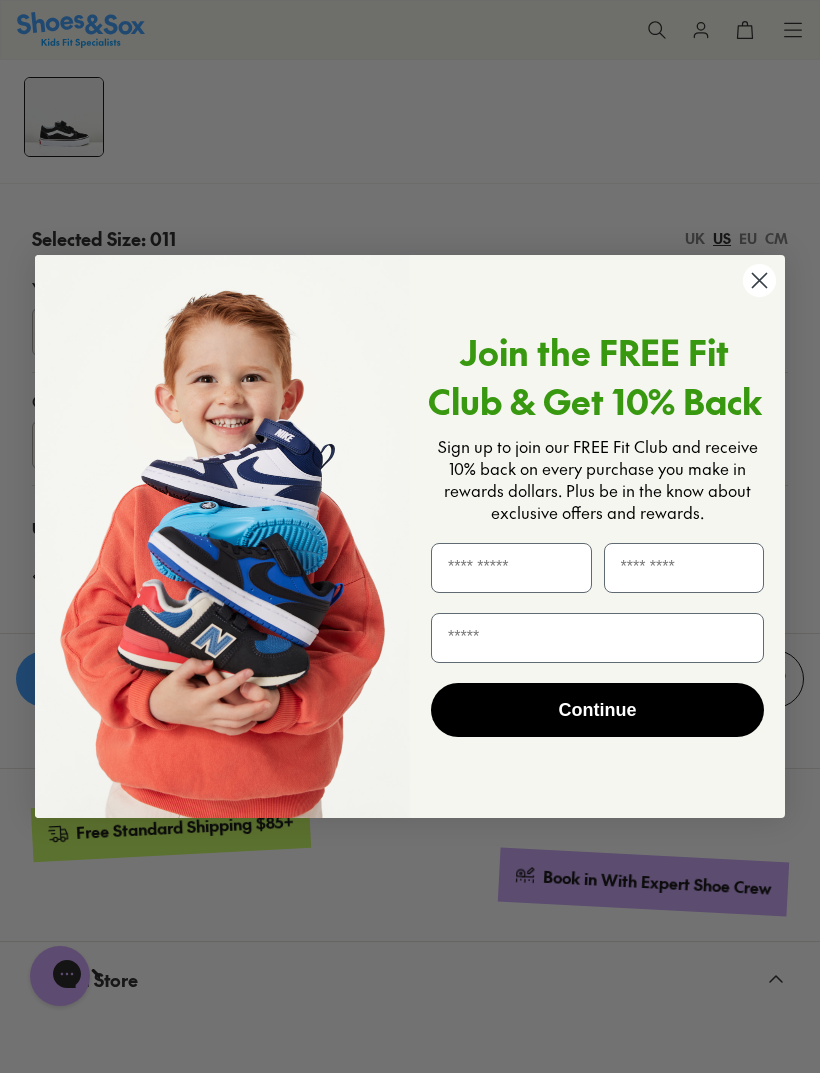 scroll, scrollTop: 1230, scrollLeft: 0, axis: vertical 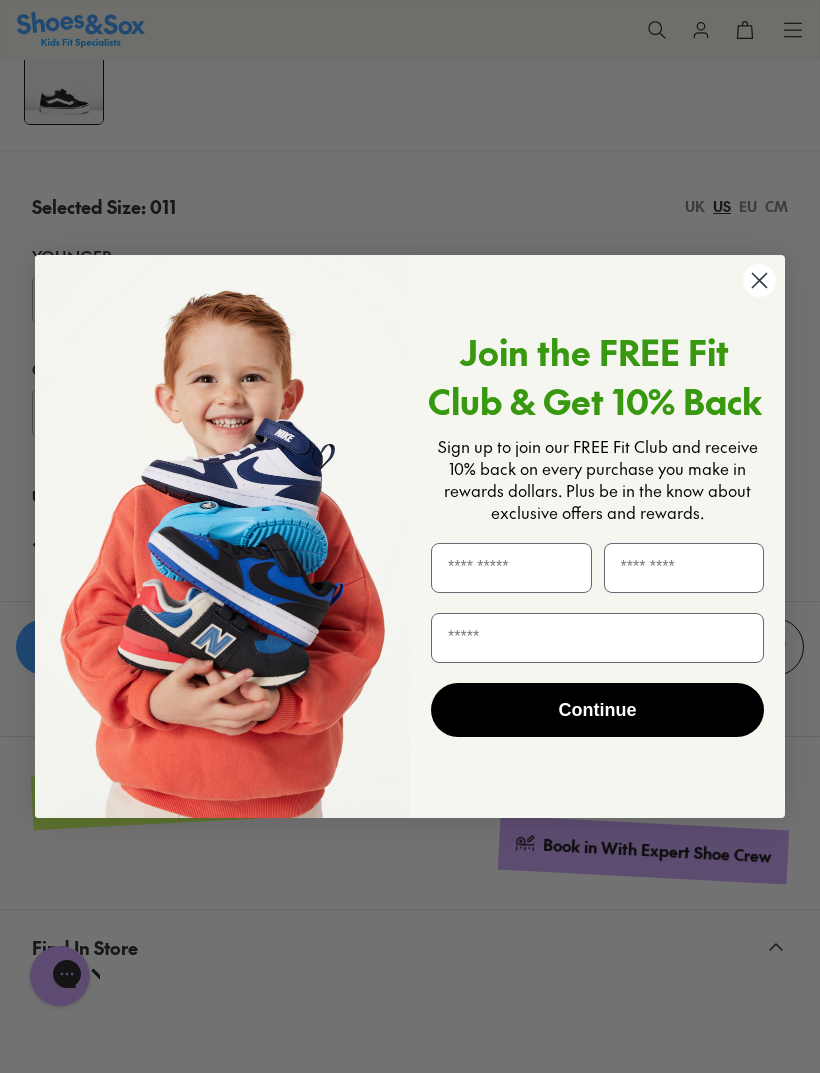 click 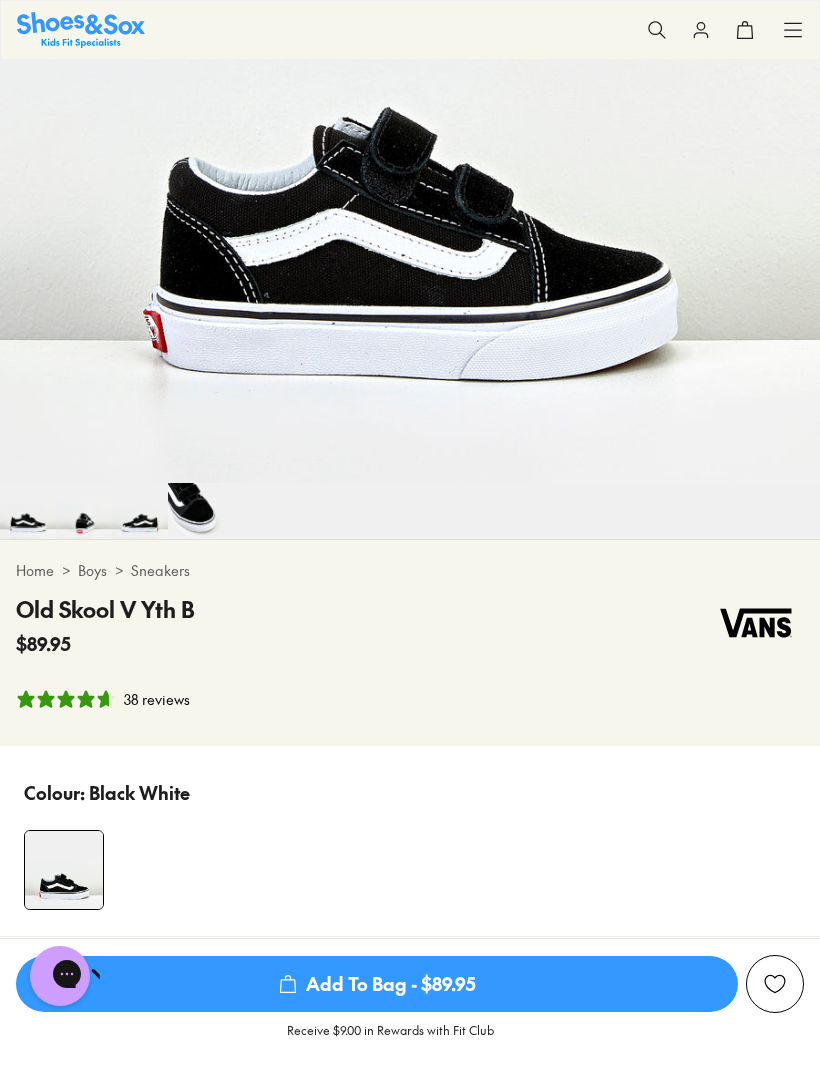 scroll, scrollTop: 458, scrollLeft: 0, axis: vertical 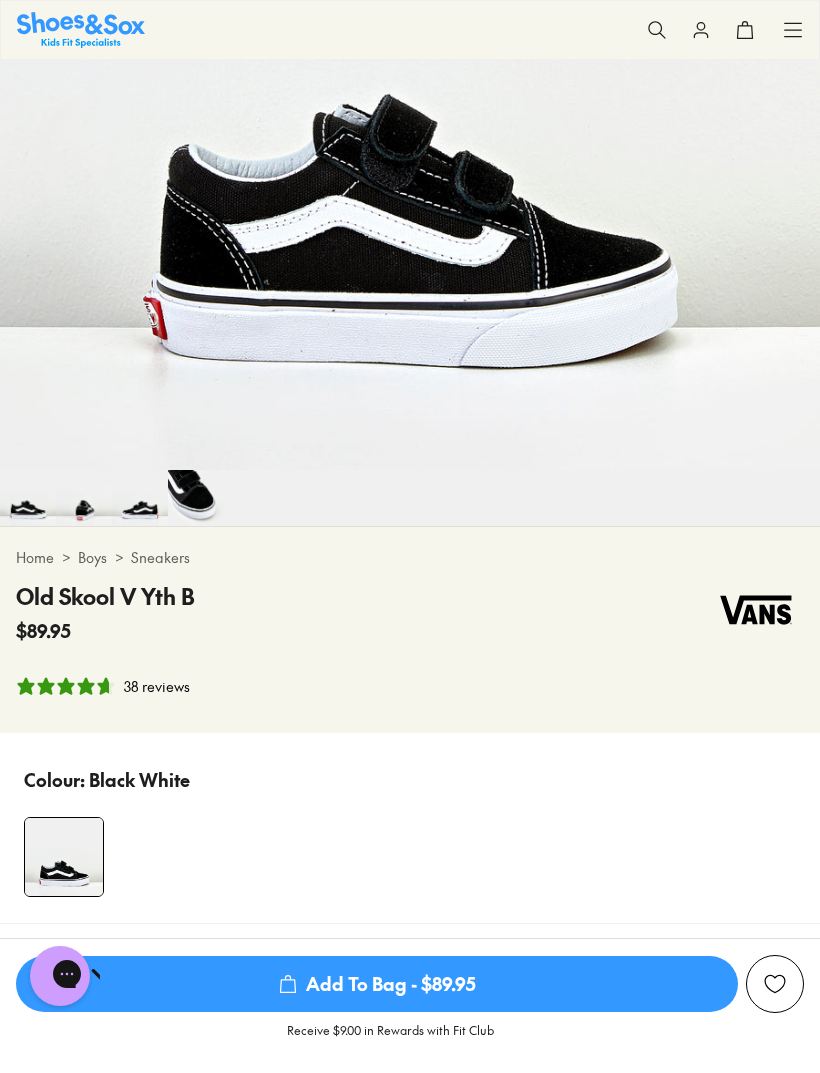 click on "Sneakers" at bounding box center (160, 557) 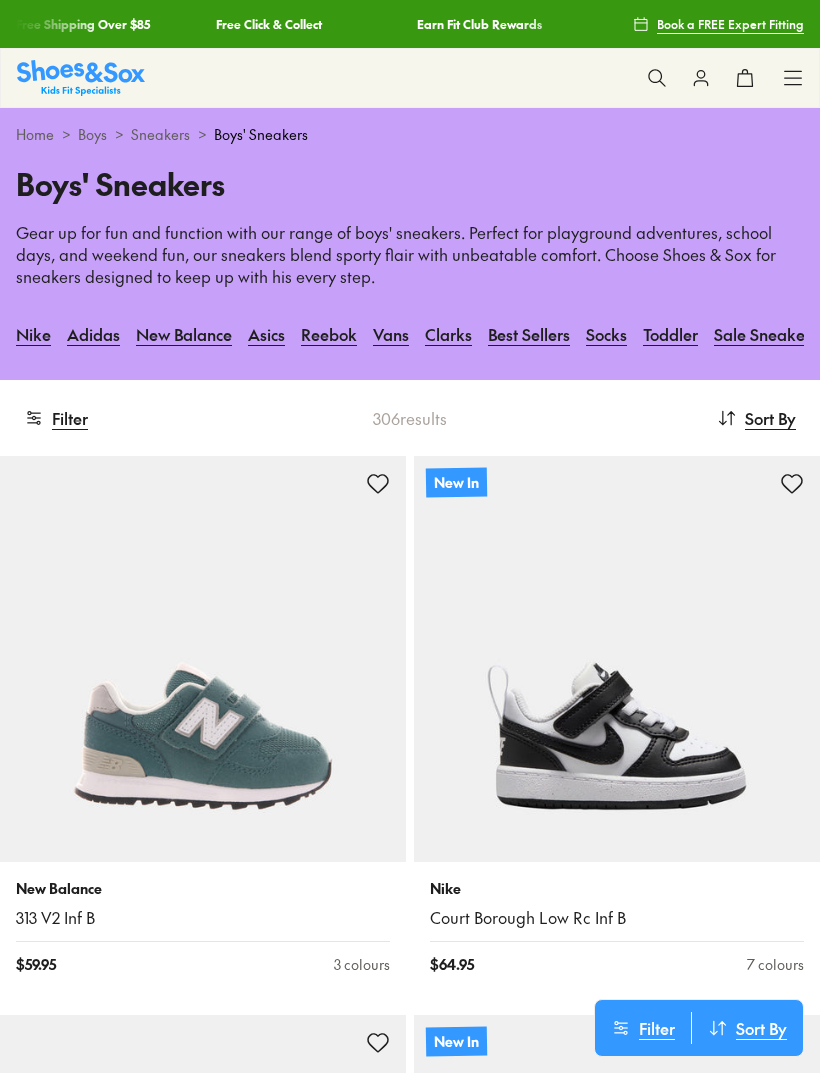 scroll, scrollTop: 0, scrollLeft: 0, axis: both 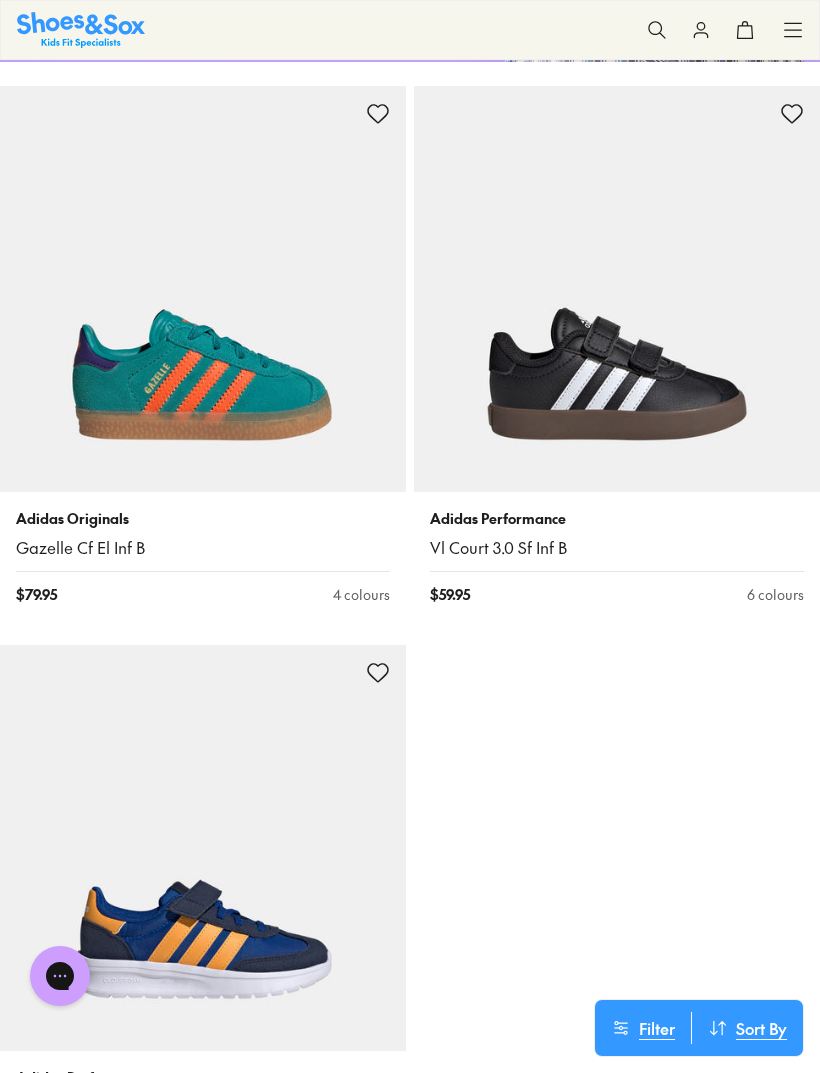 click at bounding box center (617, 289) 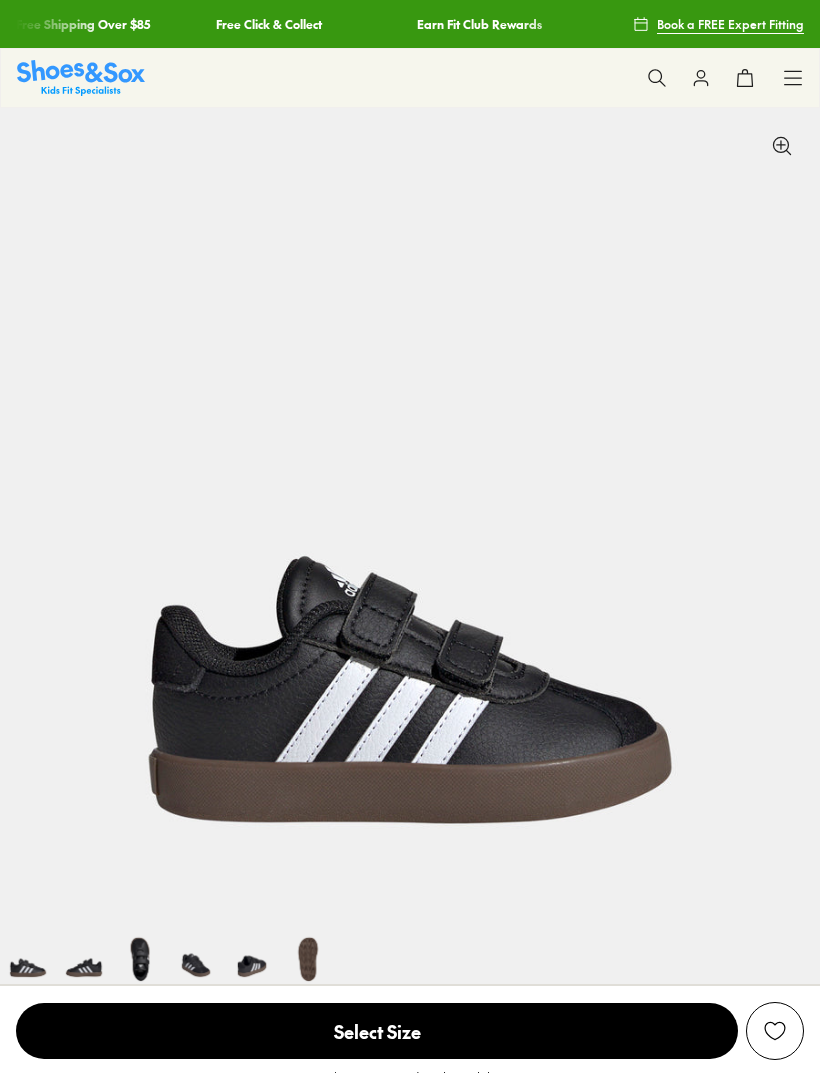scroll, scrollTop: 0, scrollLeft: 0, axis: both 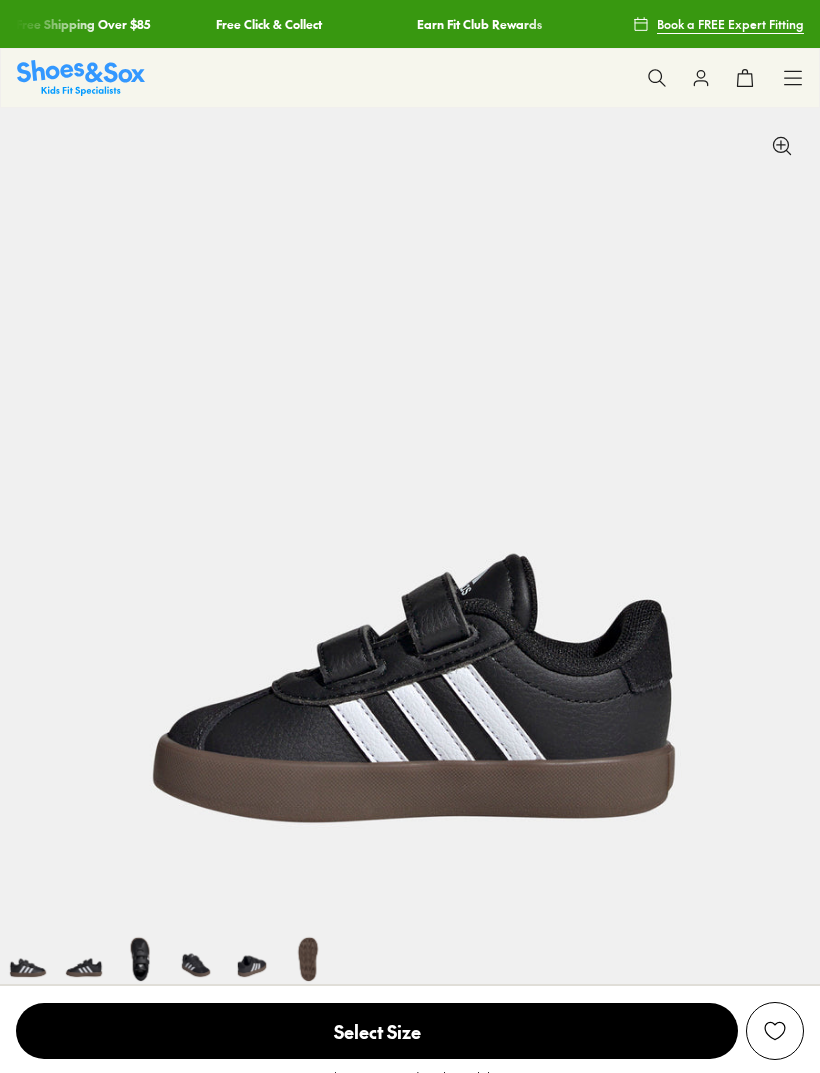 select on "*" 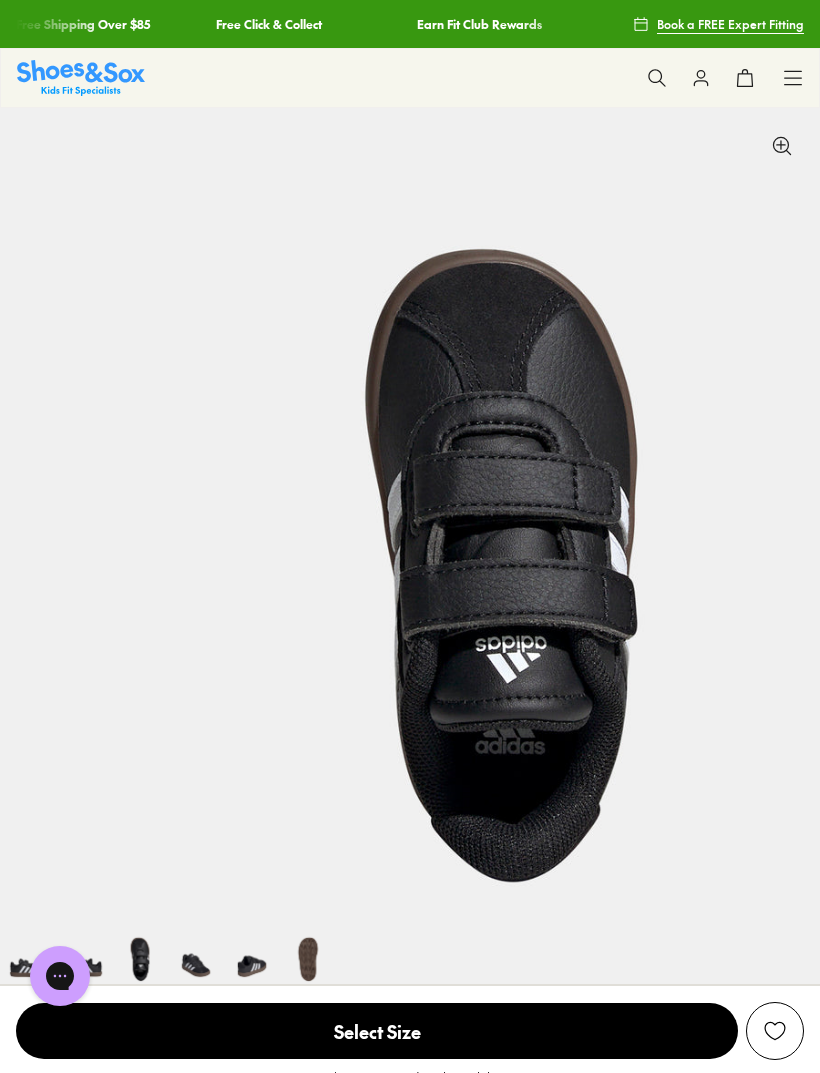 scroll, scrollTop: 0, scrollLeft: 0, axis: both 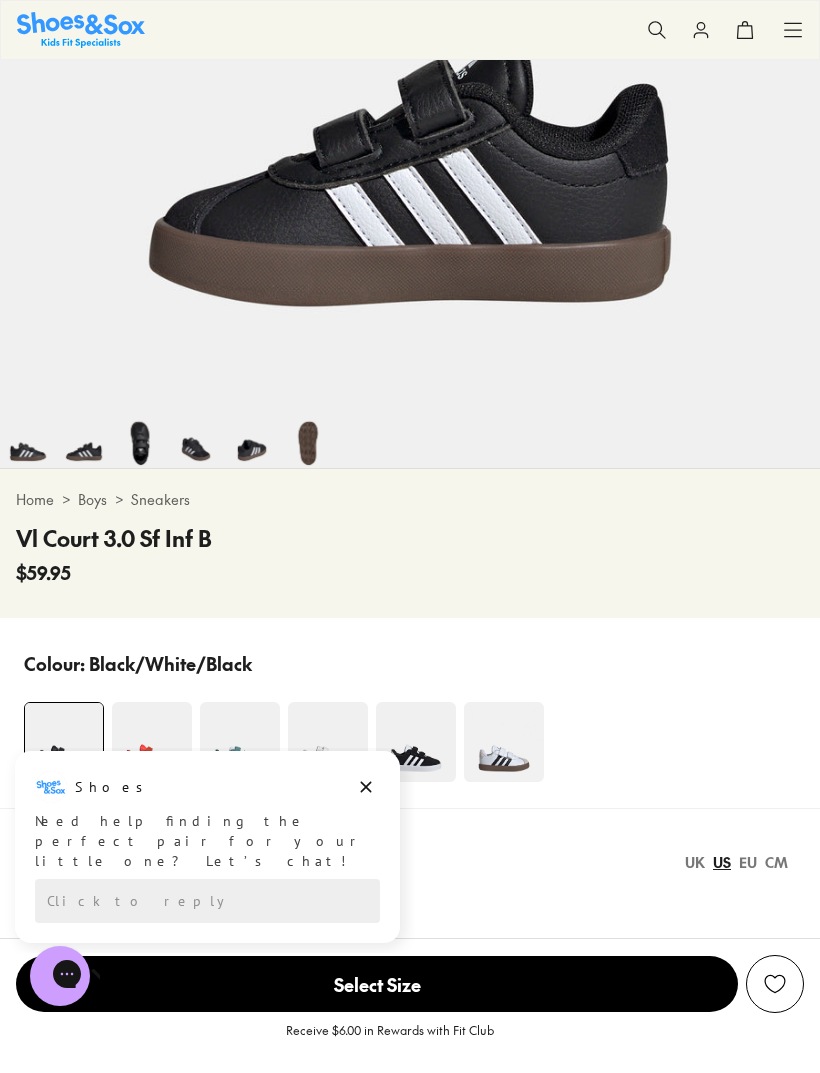 click at bounding box center [504, 742] 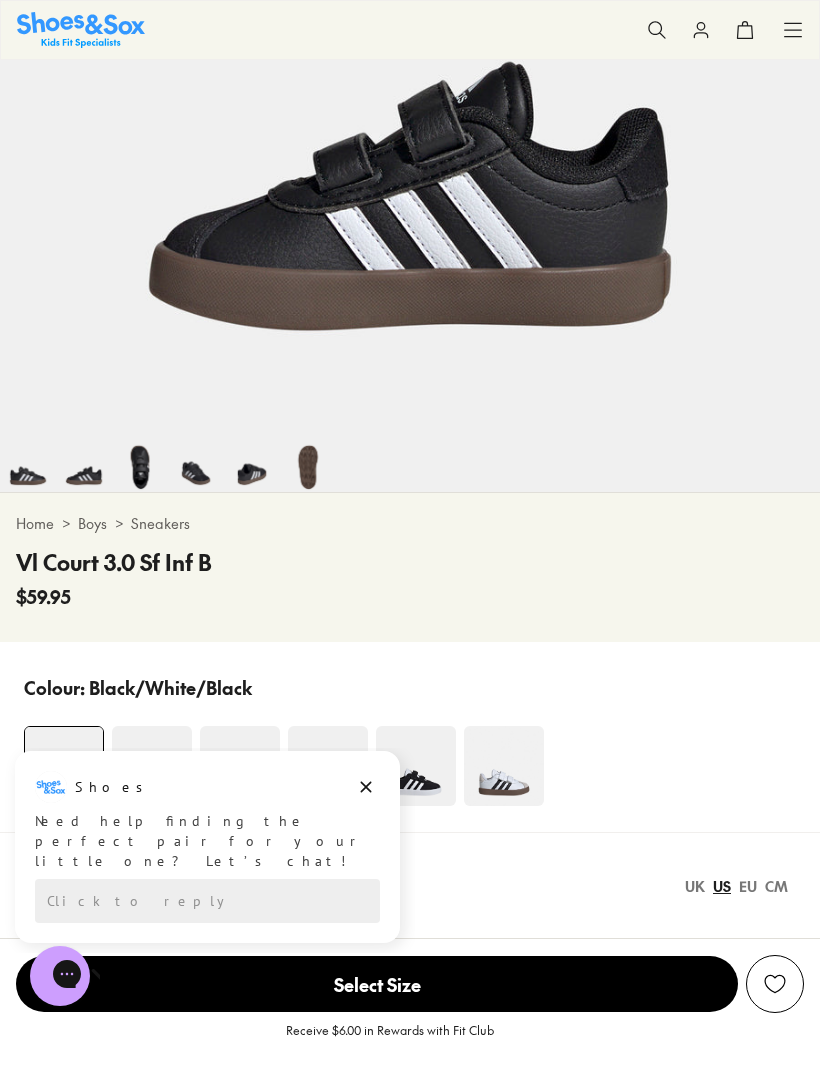 scroll, scrollTop: 488, scrollLeft: 0, axis: vertical 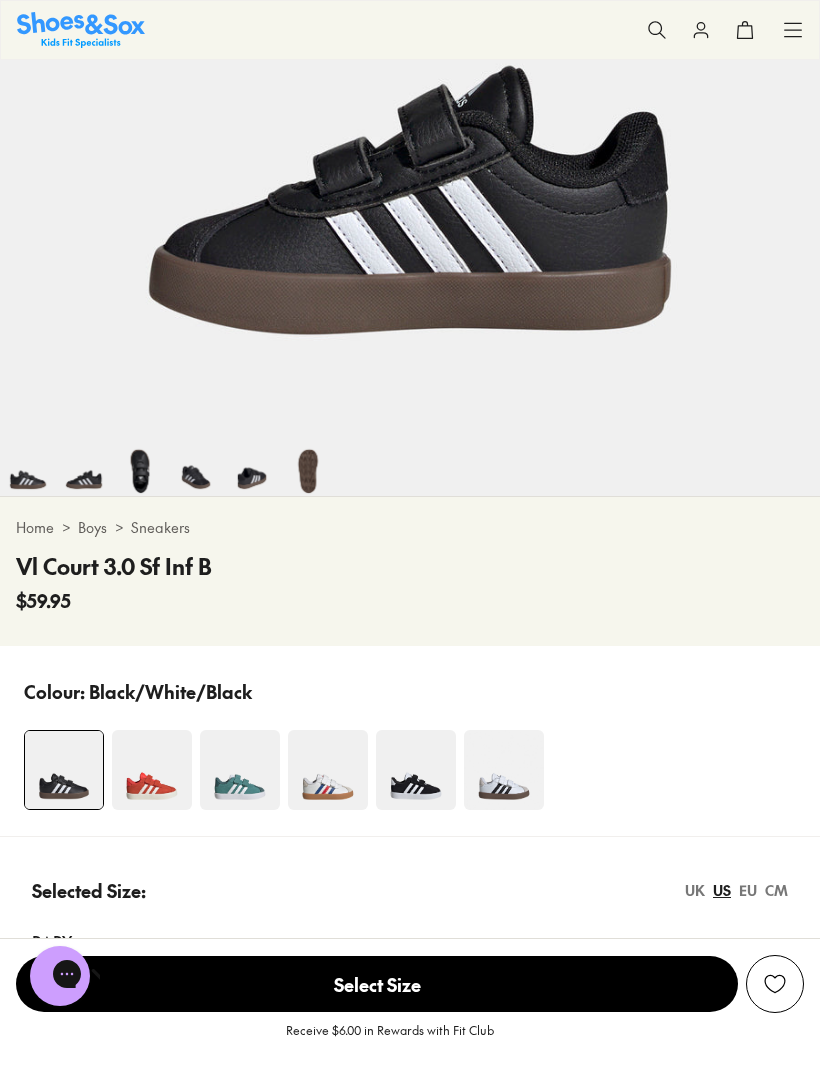 click at bounding box center [328, 770] 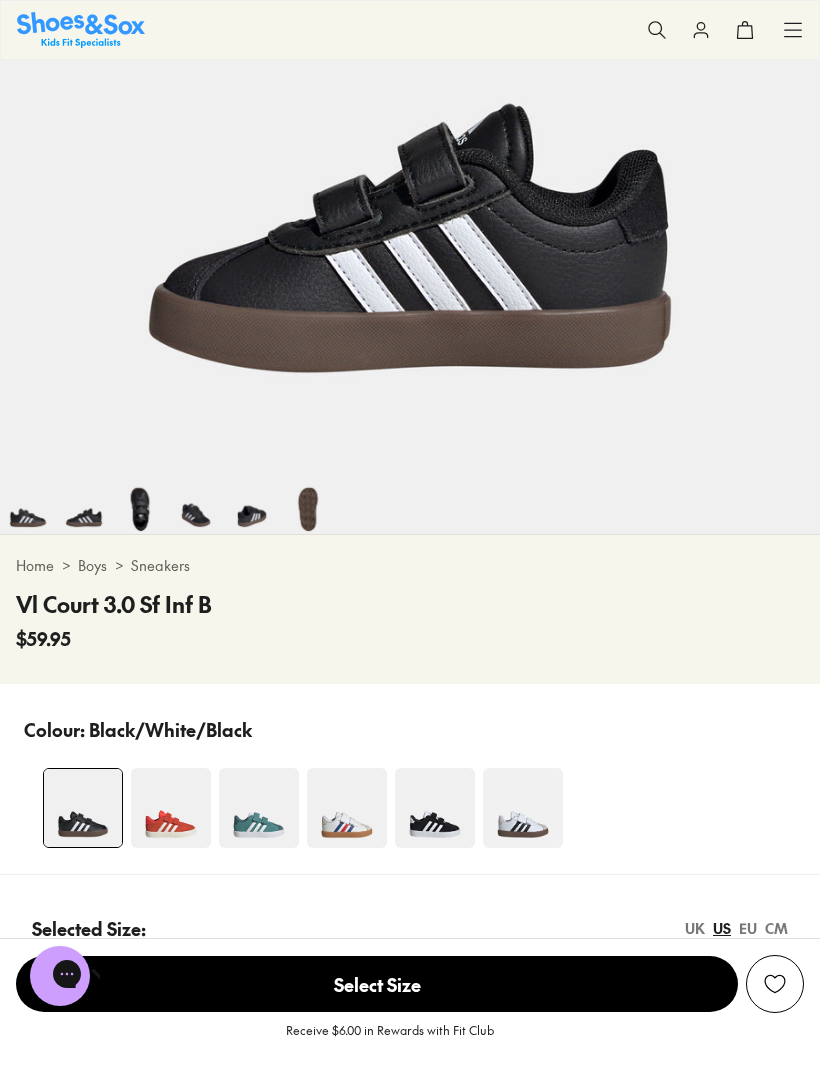 scroll, scrollTop: 447, scrollLeft: 0, axis: vertical 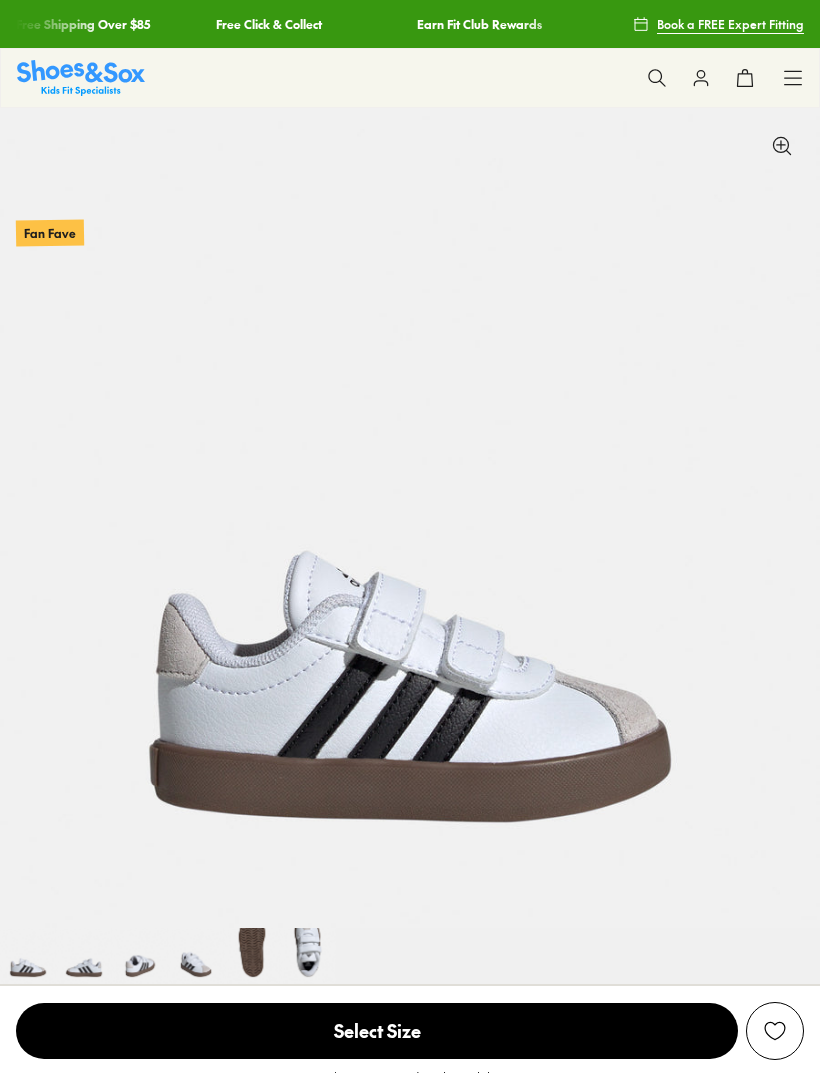 select on "*" 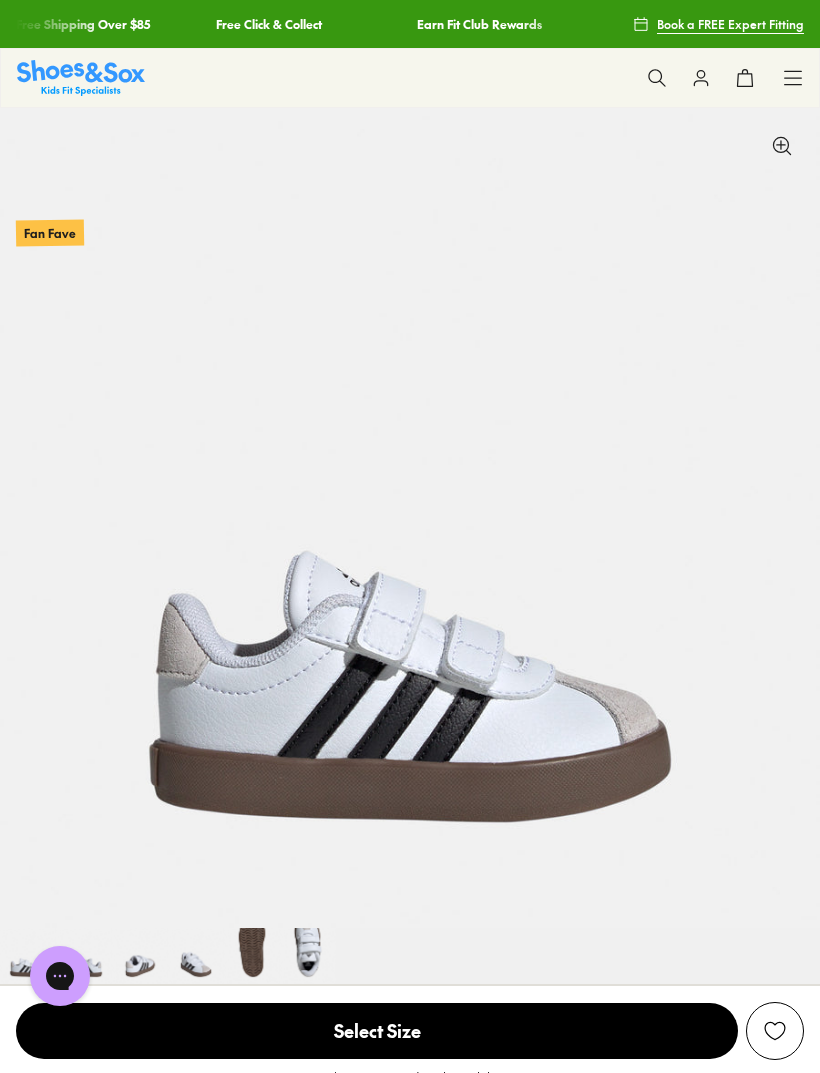 scroll, scrollTop: 0, scrollLeft: 0, axis: both 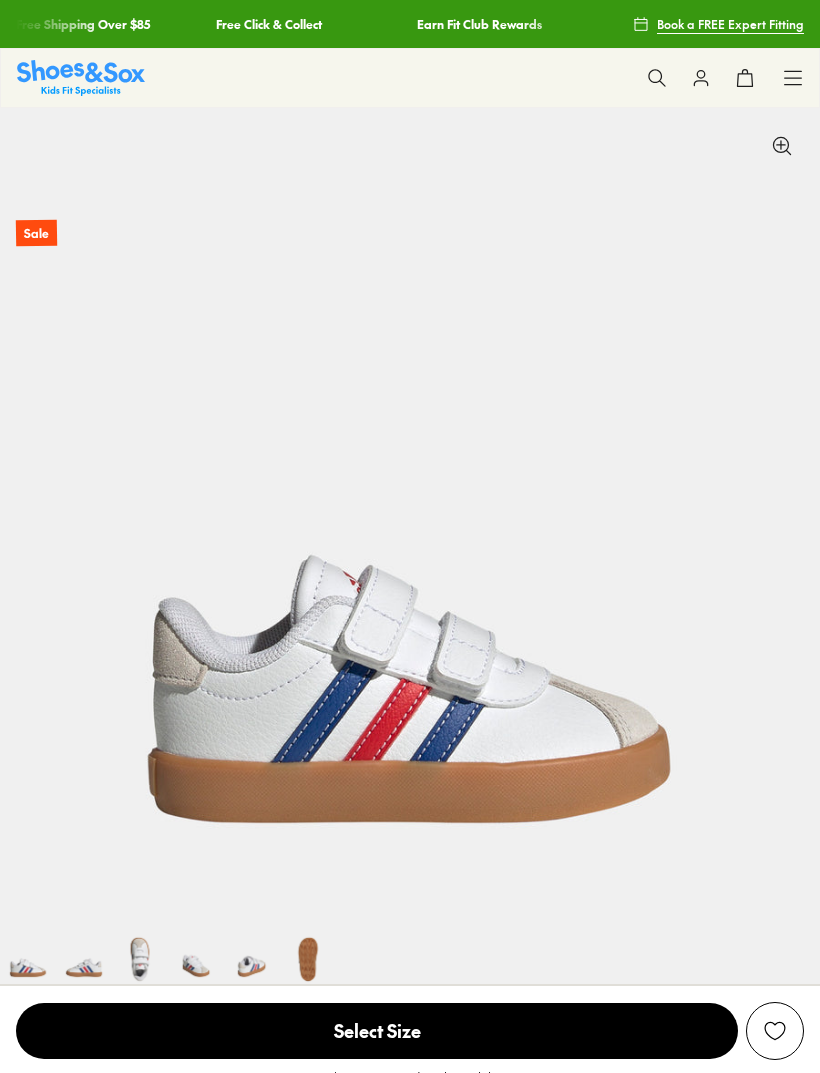 select on "*" 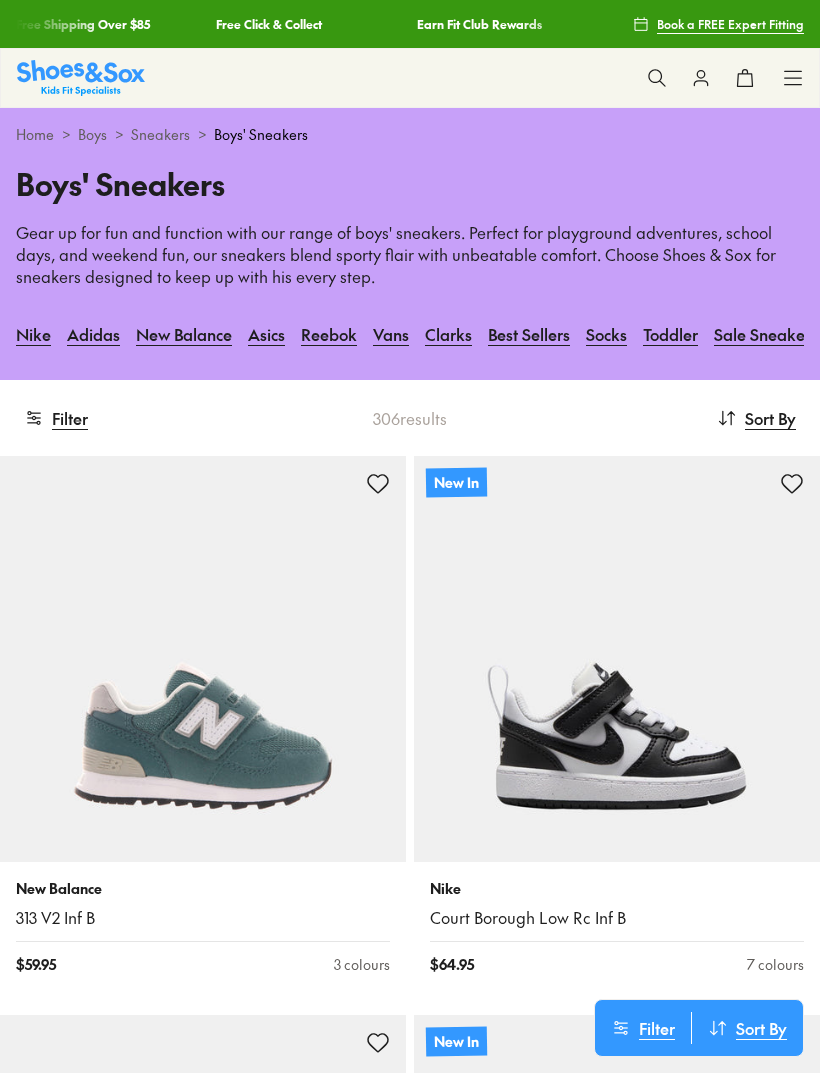 scroll, scrollTop: 0, scrollLeft: 0, axis: both 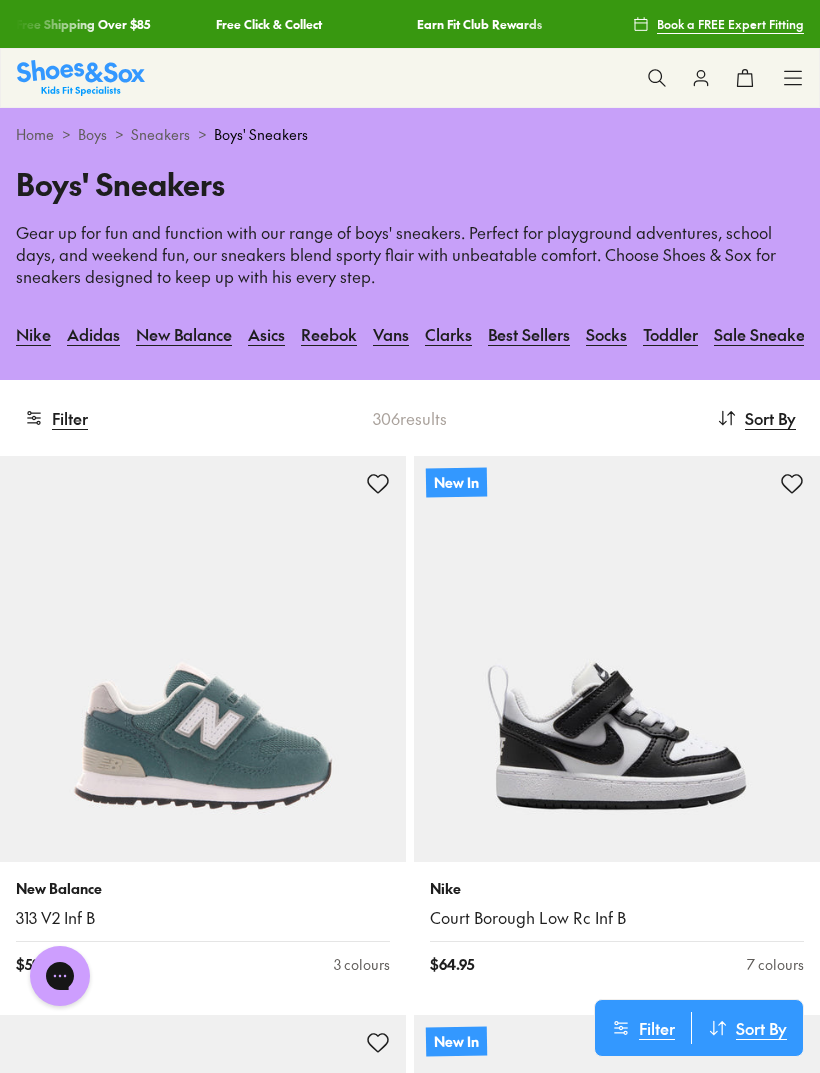 click 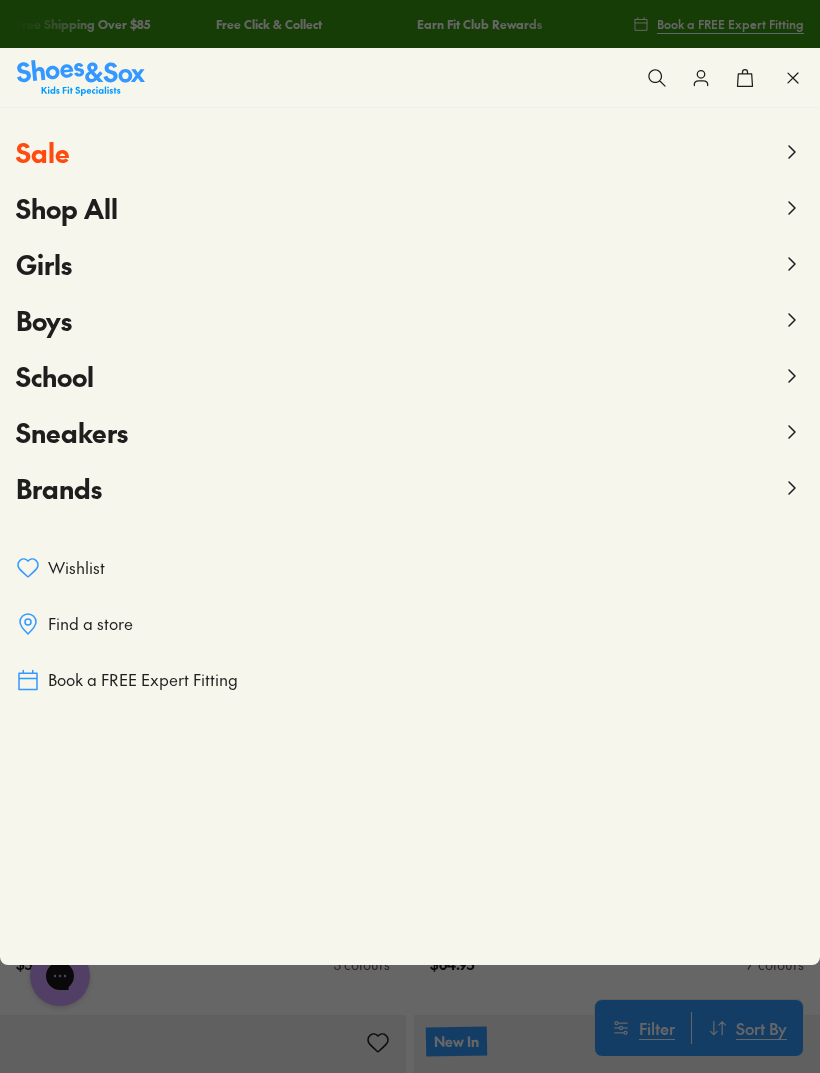 click 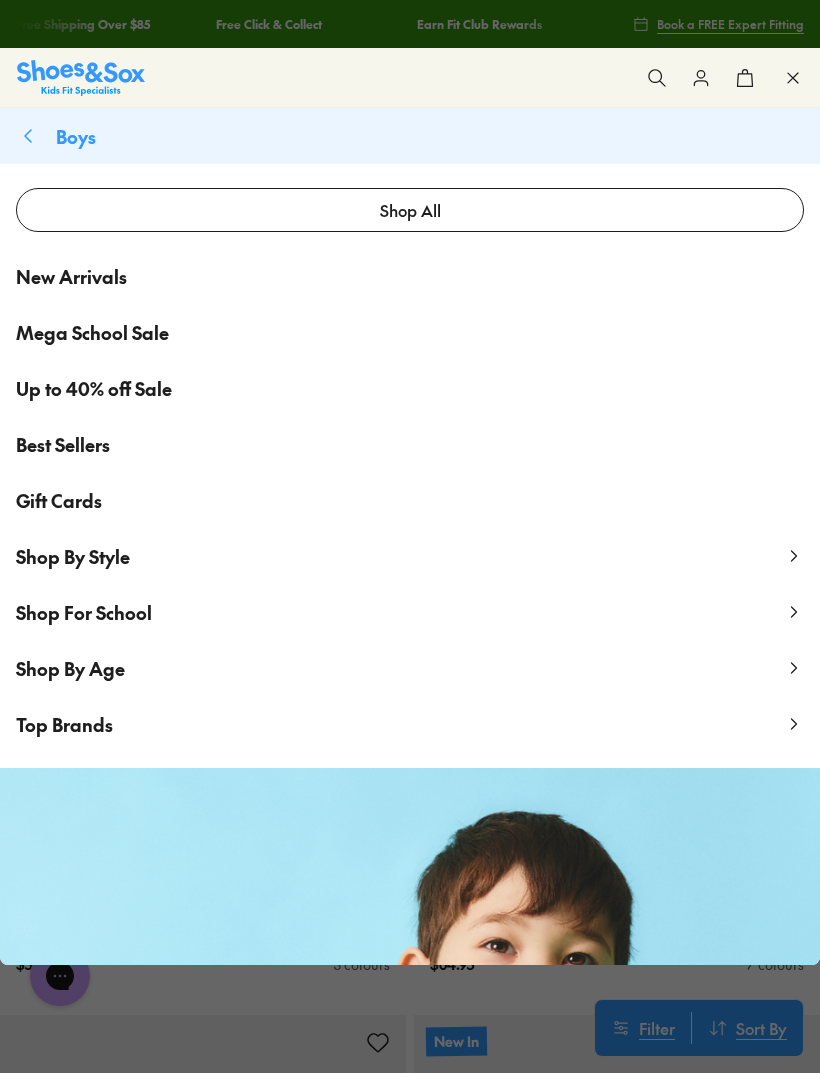 click on "Up to 40% off Sale" at bounding box center [94, 388] 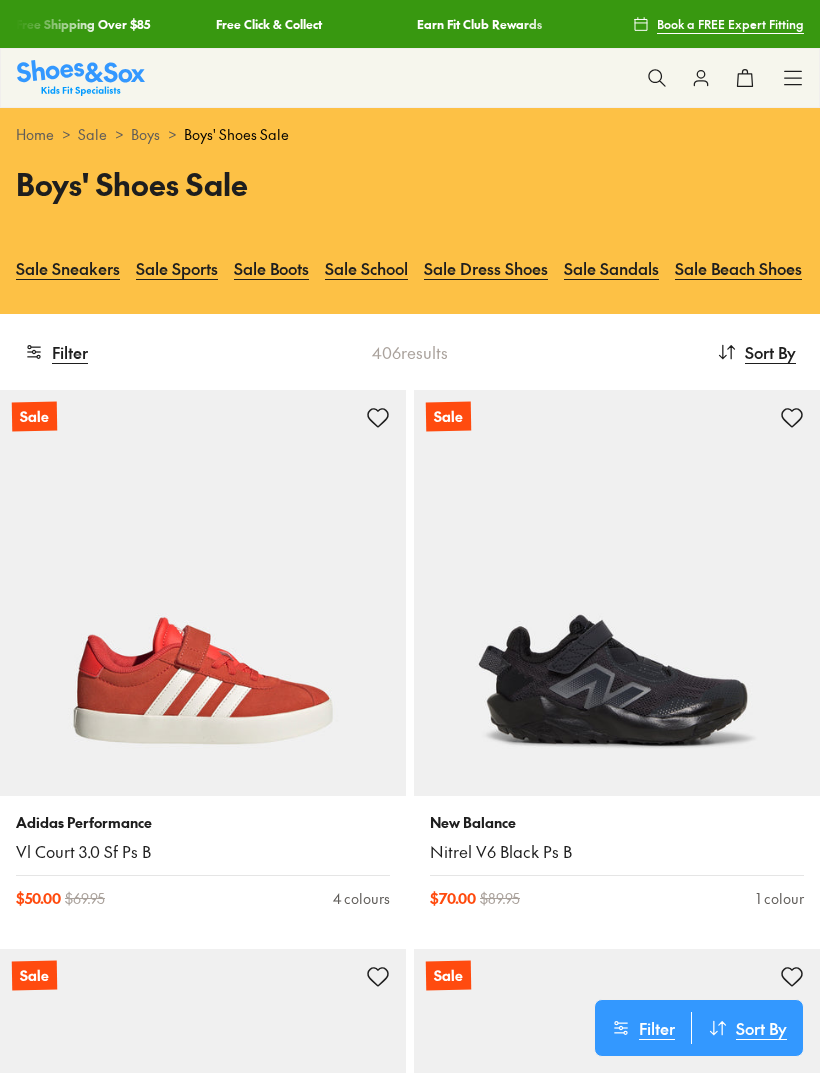 scroll, scrollTop: 552, scrollLeft: 0, axis: vertical 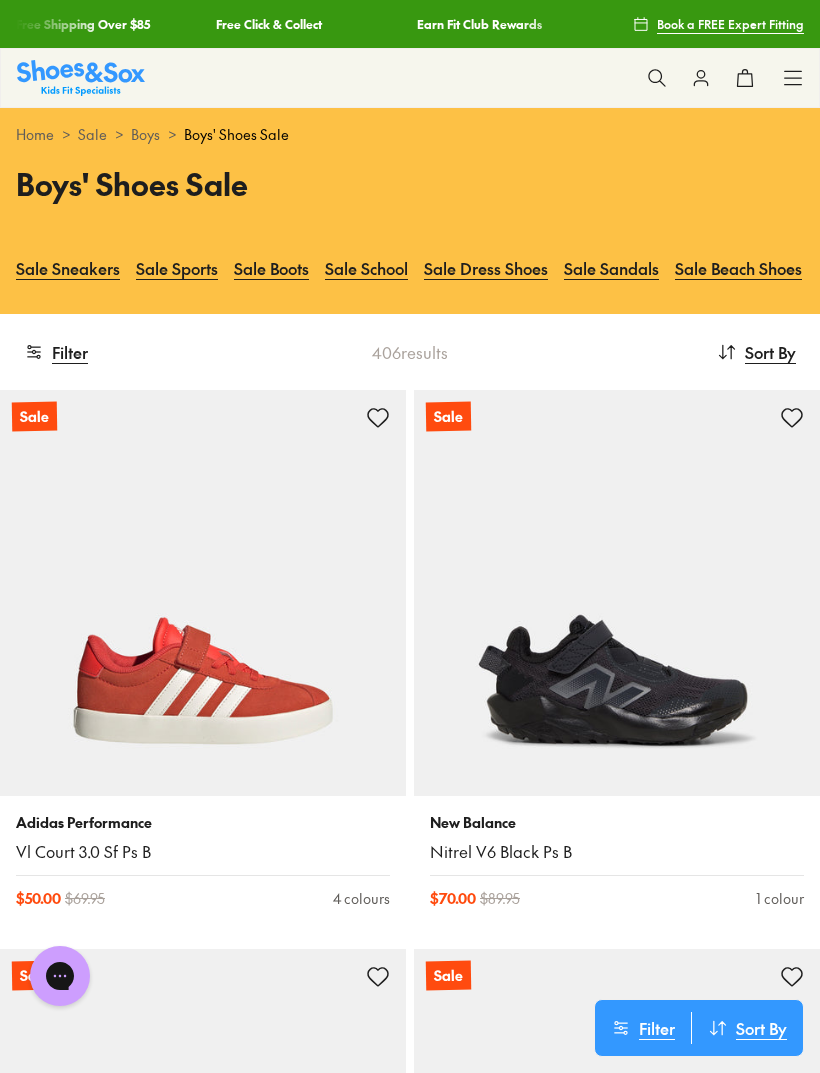 click 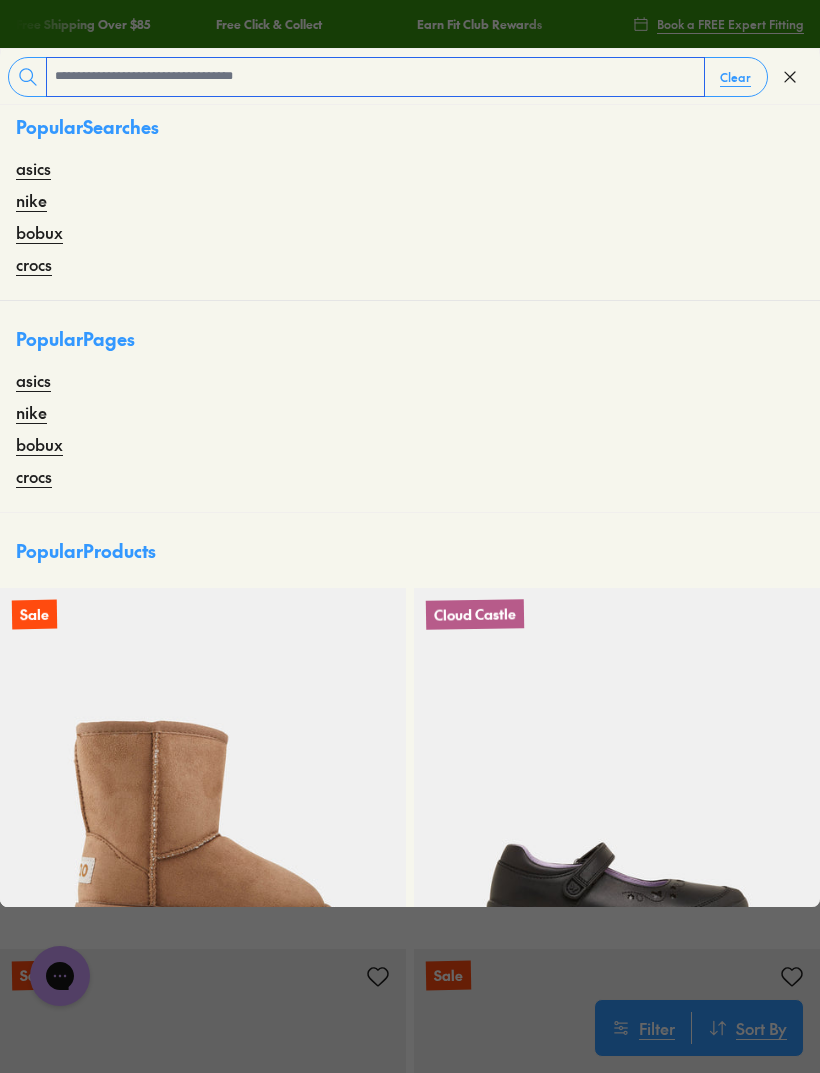 click at bounding box center [375, 77] 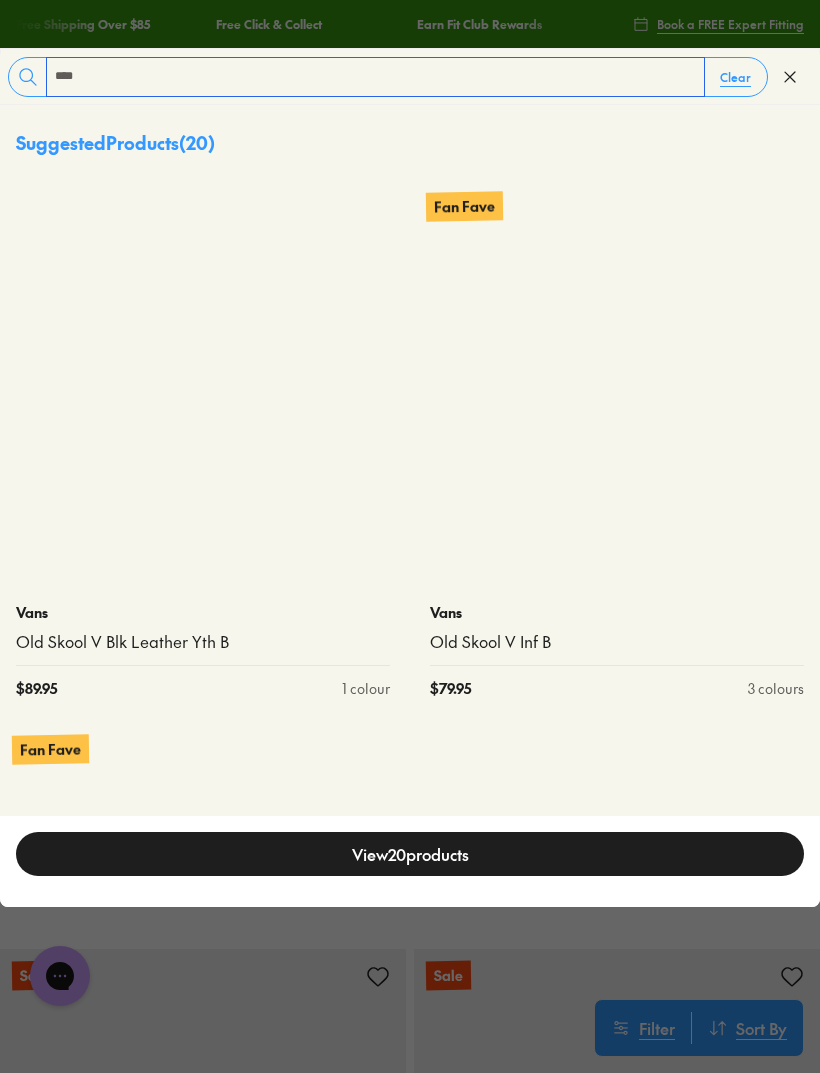 type on "****" 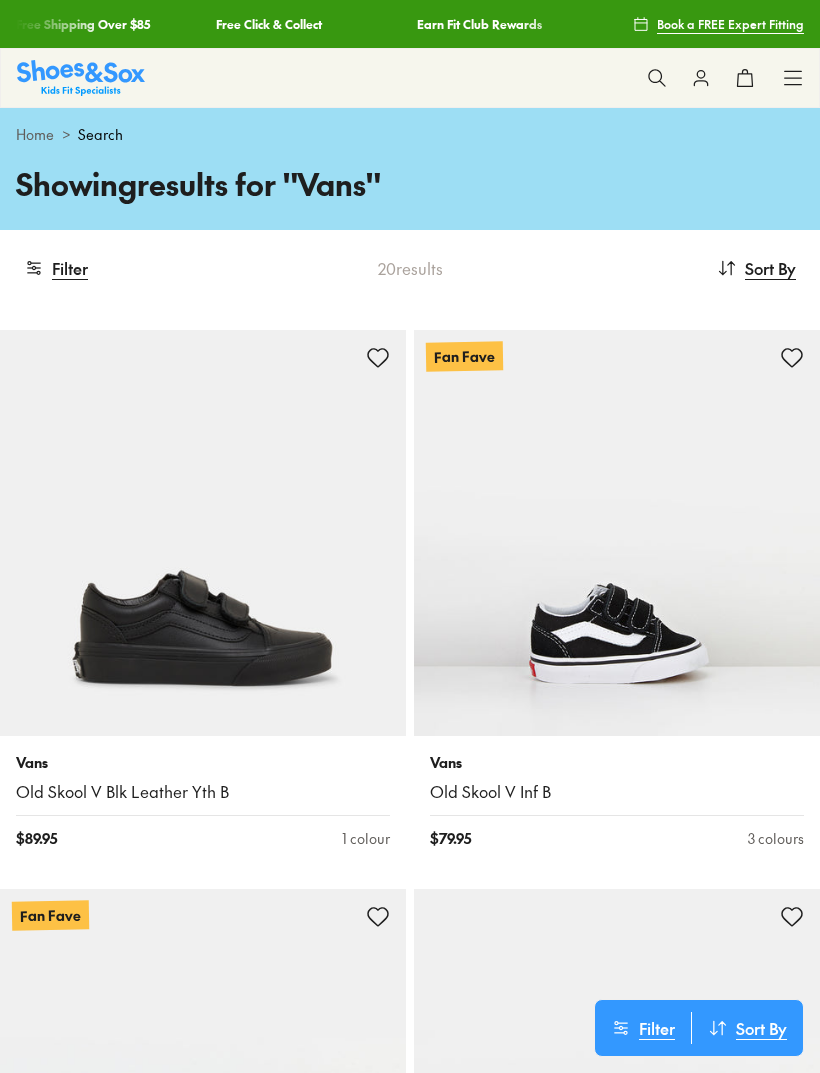 scroll, scrollTop: 0, scrollLeft: 0, axis: both 